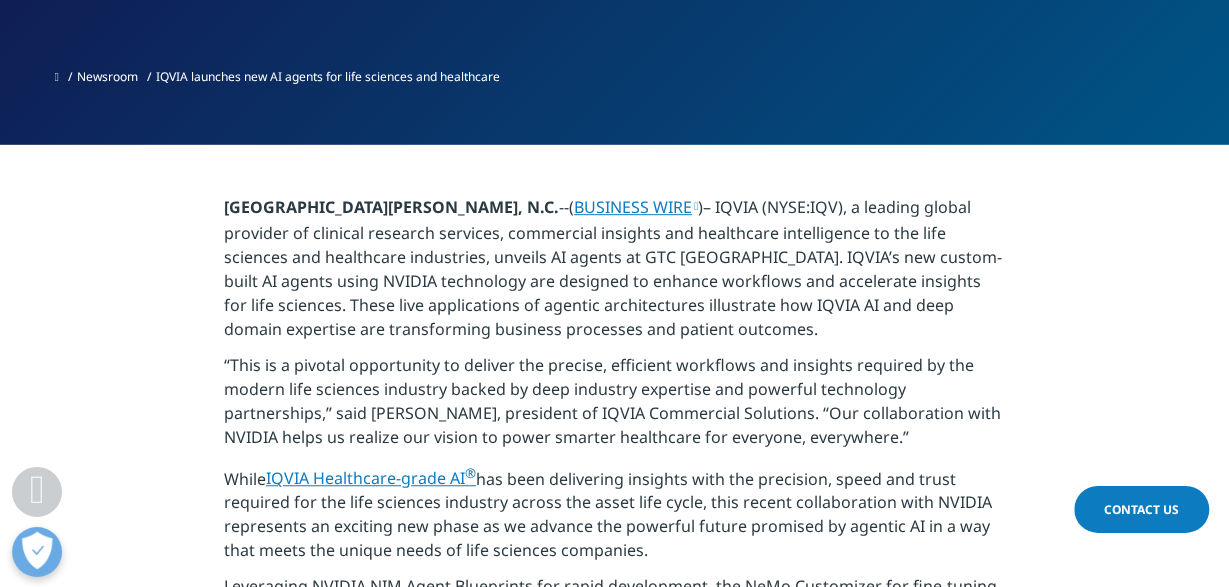 scroll, scrollTop: 350, scrollLeft: 0, axis: vertical 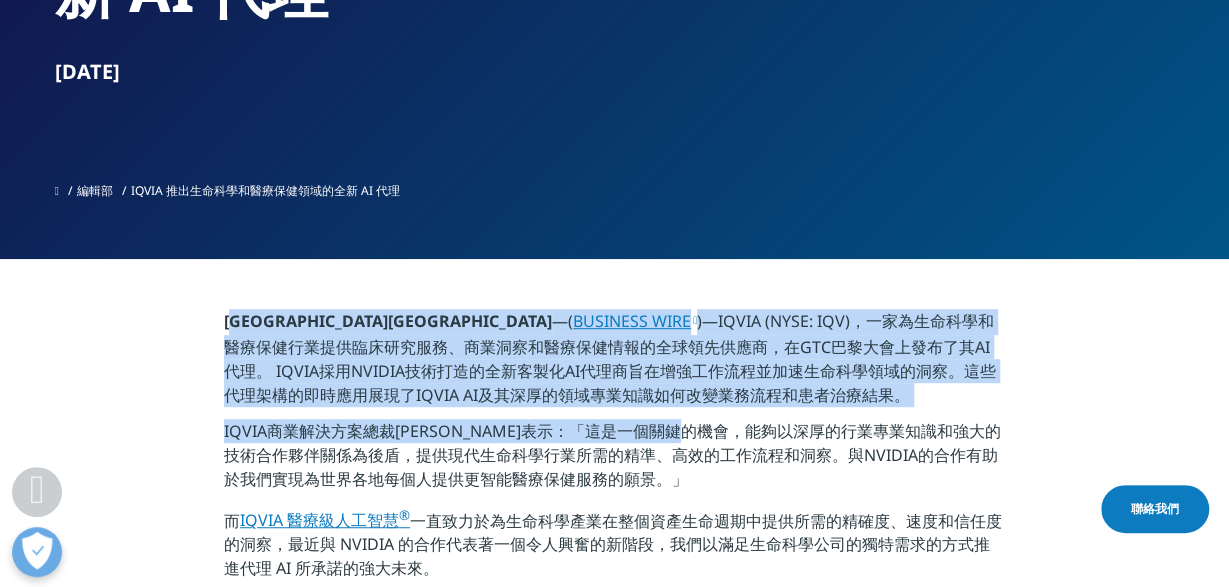 drag, startPoint x: 239, startPoint y: 331, endPoint x: 642, endPoint y: 425, distance: 413.8176 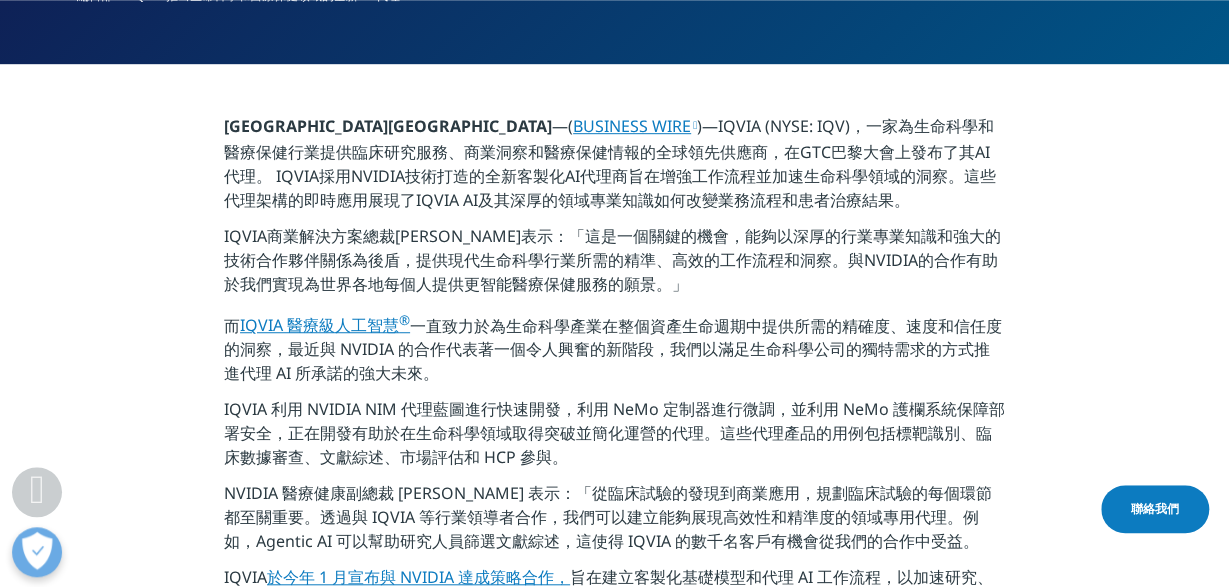 scroll, scrollTop: 582, scrollLeft: 0, axis: vertical 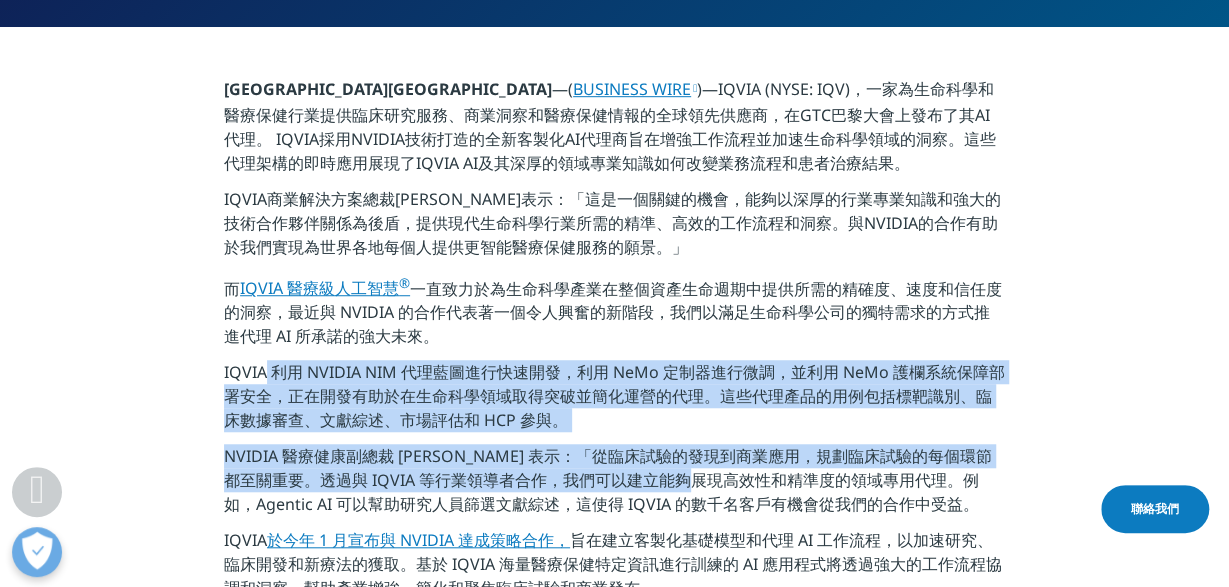 drag, startPoint x: 254, startPoint y: 378, endPoint x: 591, endPoint y: 515, distance: 363.7829 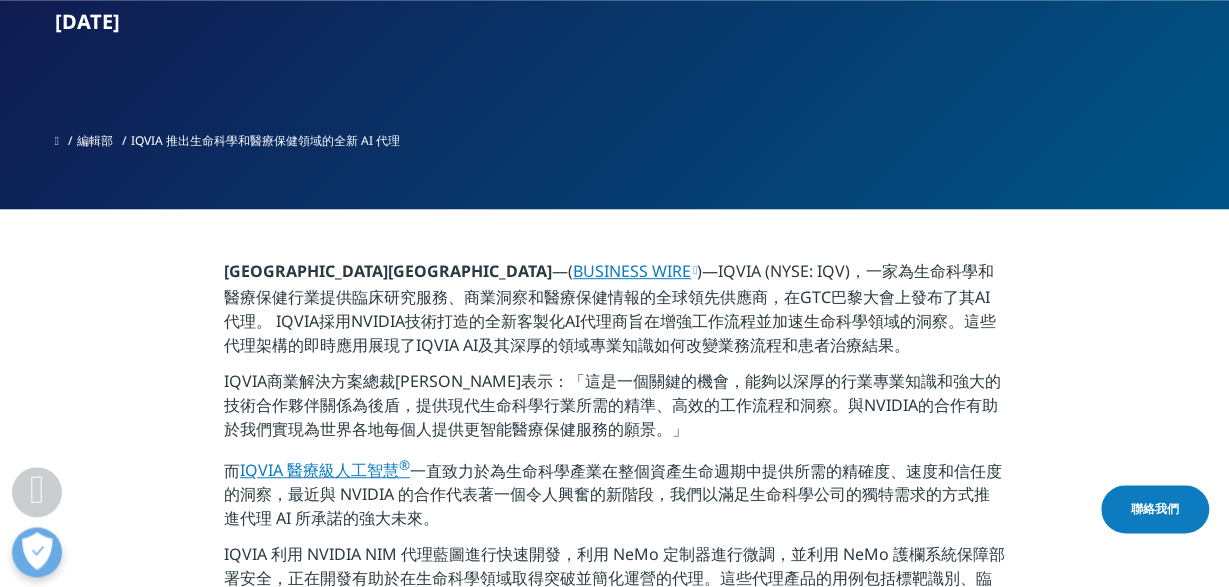 scroll, scrollTop: 348, scrollLeft: 0, axis: vertical 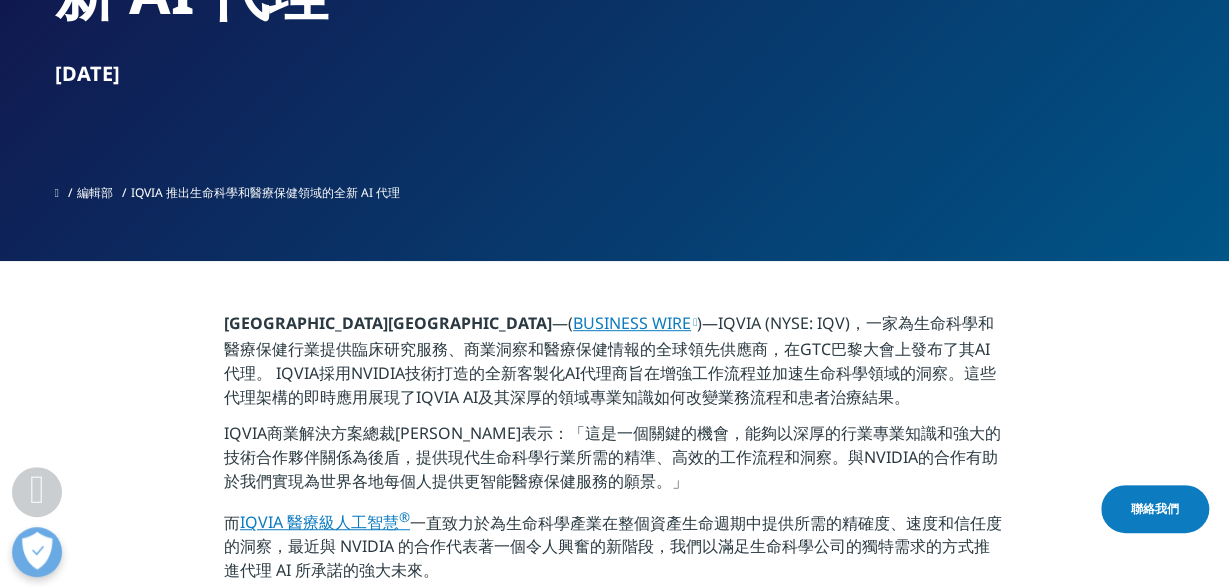 click on "IQVIA 醫療級人工智慧  ®" at bounding box center (325, 522) 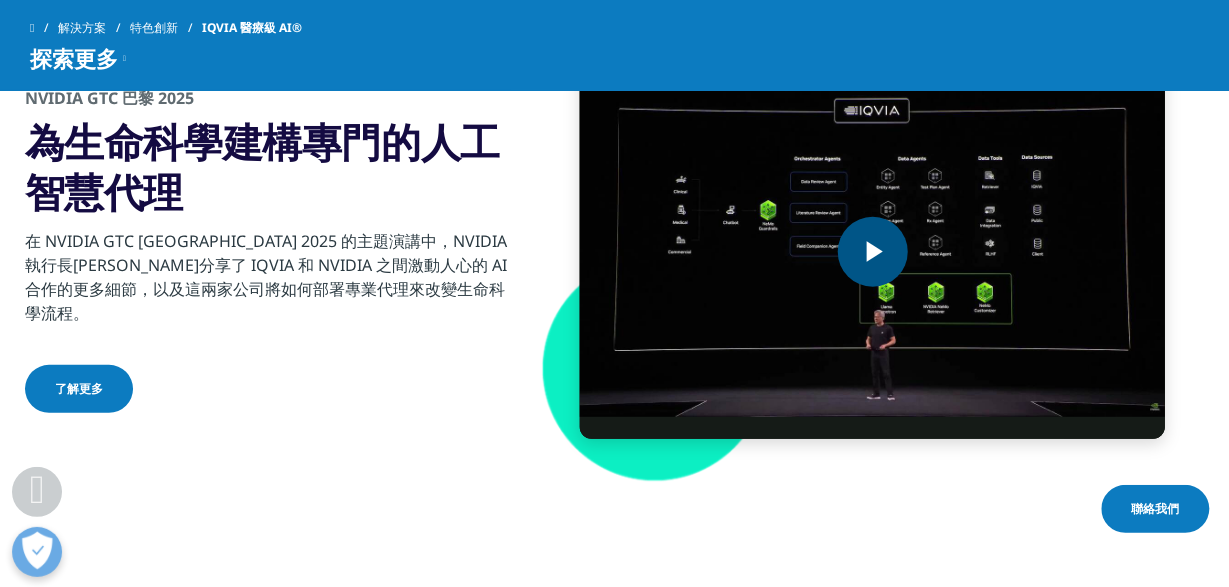 scroll, scrollTop: 2551, scrollLeft: 0, axis: vertical 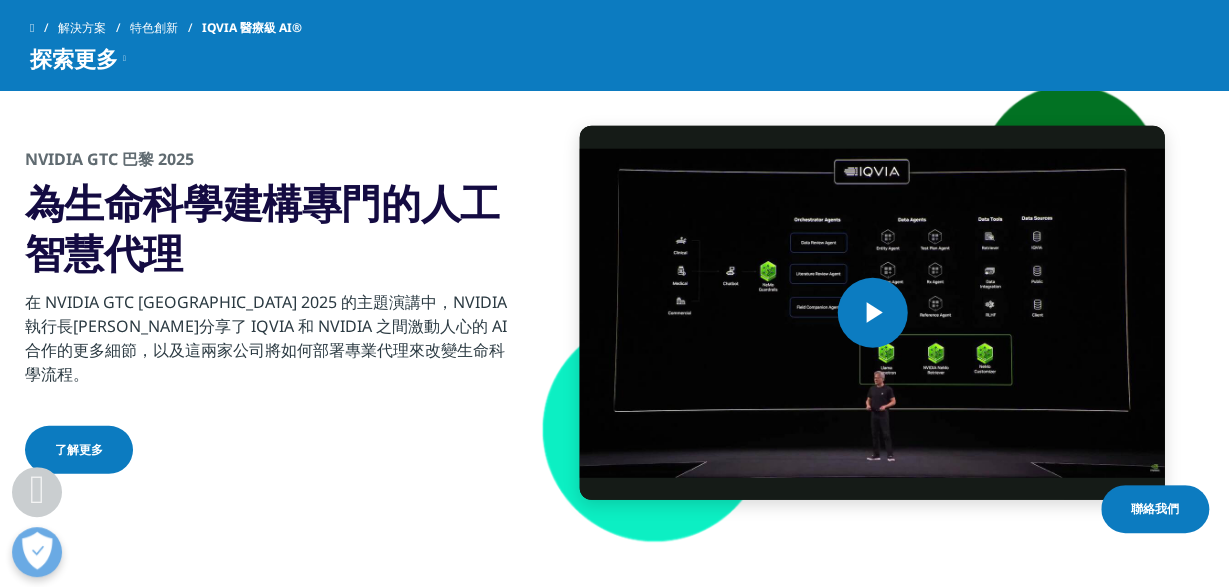 drag, startPoint x: 403, startPoint y: 371, endPoint x: 389, endPoint y: 324, distance: 49.0408 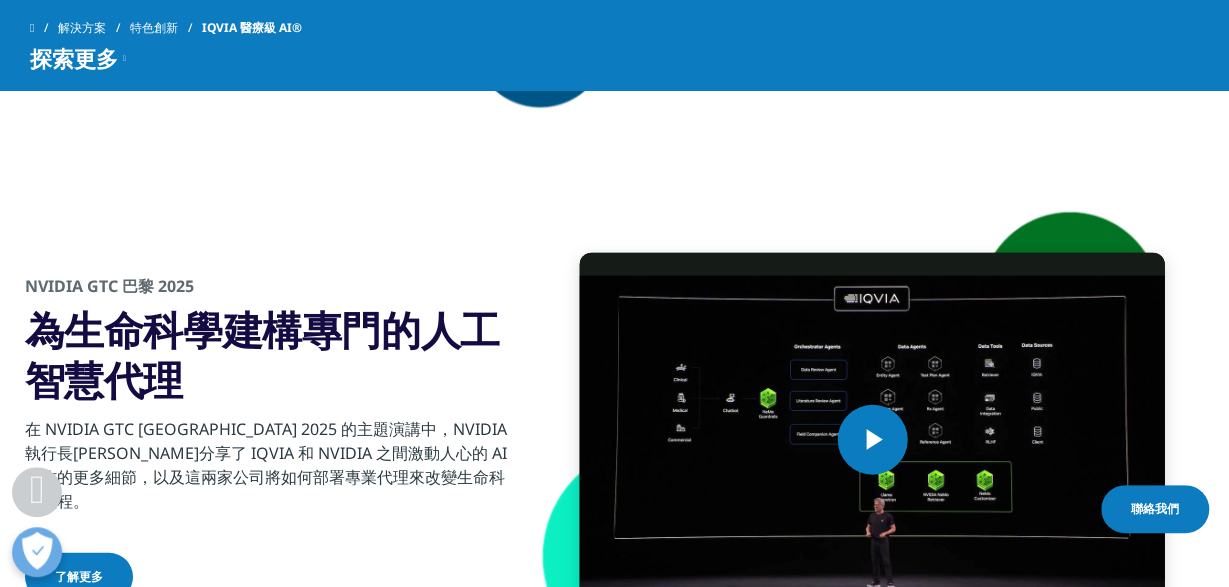 scroll, scrollTop: 2551, scrollLeft: 0, axis: vertical 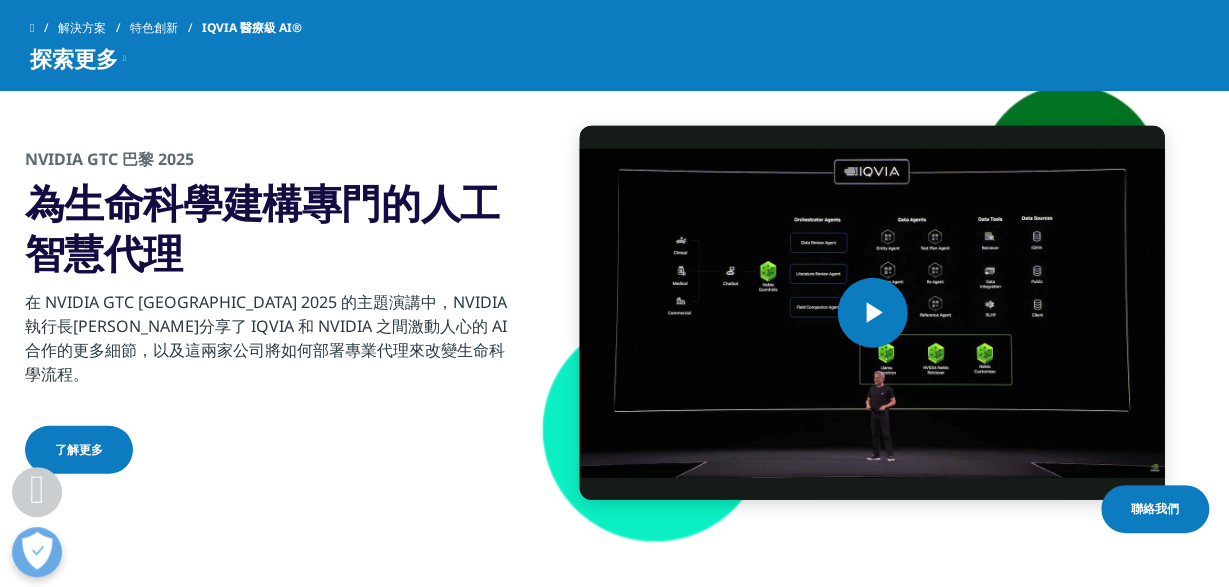 drag, startPoint x: 99, startPoint y: 316, endPoint x: 417, endPoint y: 369, distance: 322.3864 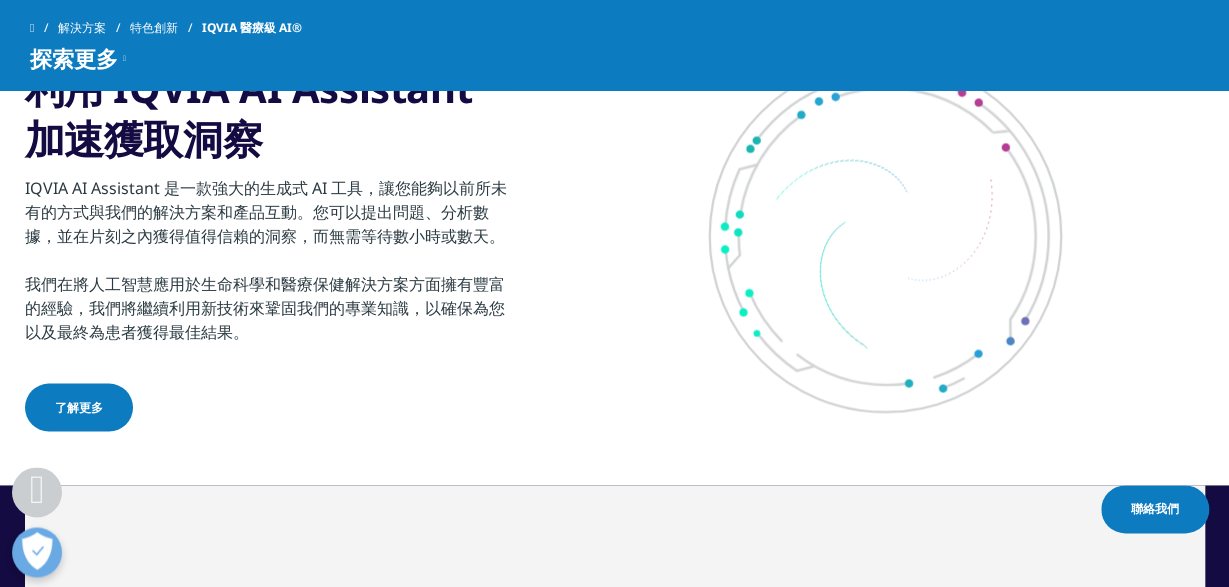 scroll, scrollTop: 5335, scrollLeft: 0, axis: vertical 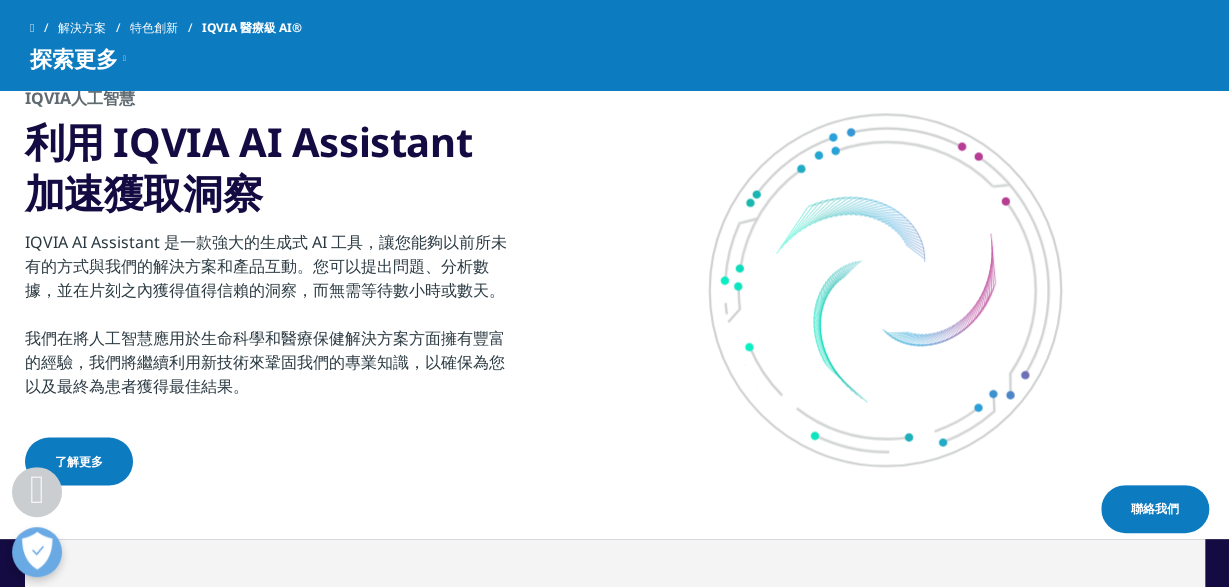 click on "了解更多" at bounding box center [79, 461] 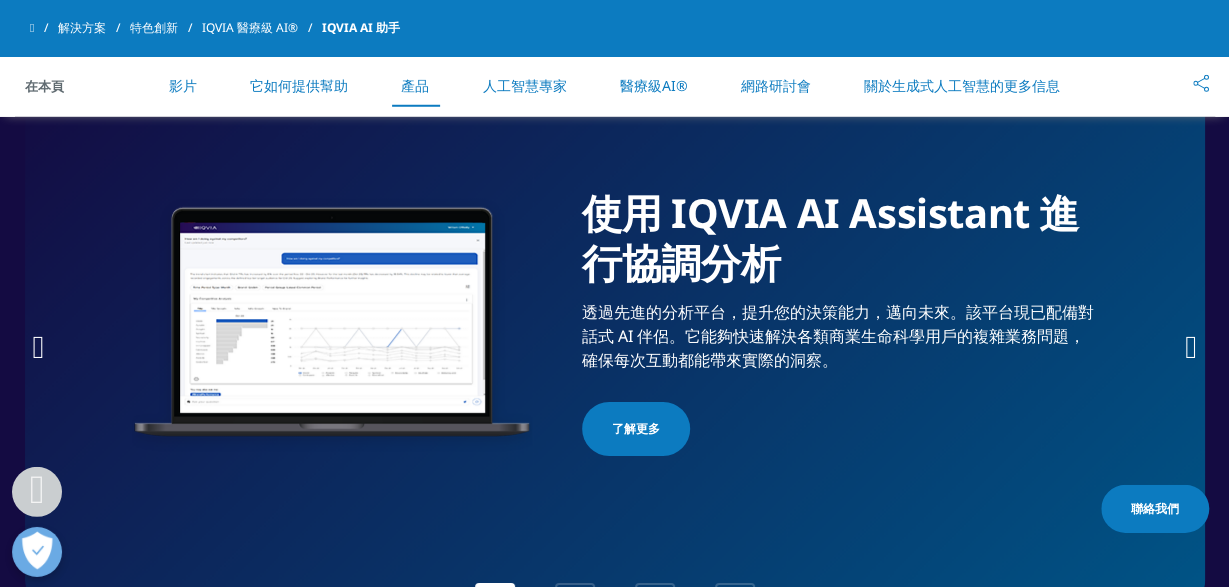 scroll, scrollTop: 3132, scrollLeft: 0, axis: vertical 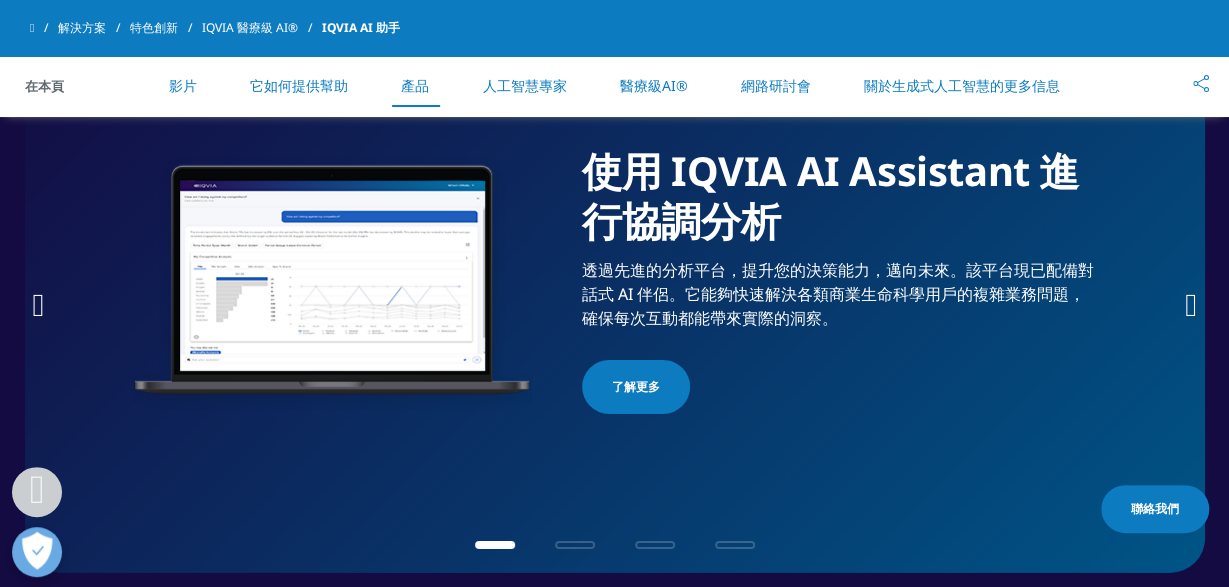 click on "使用 IQVIA AI Assistant 進行協調分析
透過先進的分析平台，提升您的決策能力，邁向未來。該平台現已配備對話式 AI 伴侶。它能夠快速解決各類商業生命科學用戶的複雜業務問題，確保每次互動都能帶來實際的洞察。
了解更多" at bounding box center (615, 298) 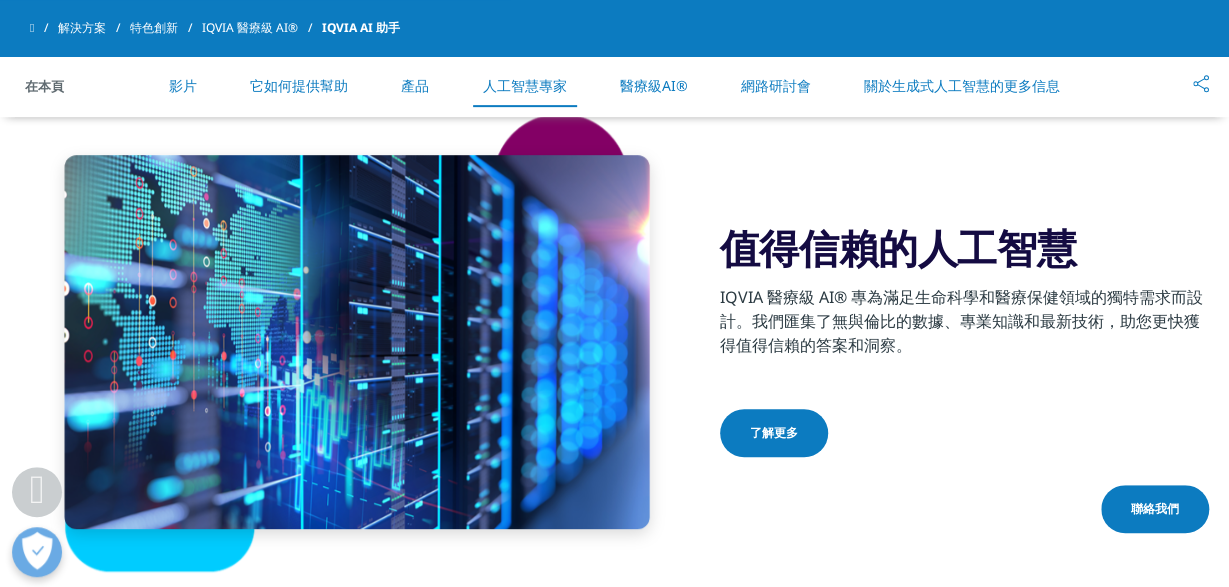 scroll, scrollTop: 4756, scrollLeft: 0, axis: vertical 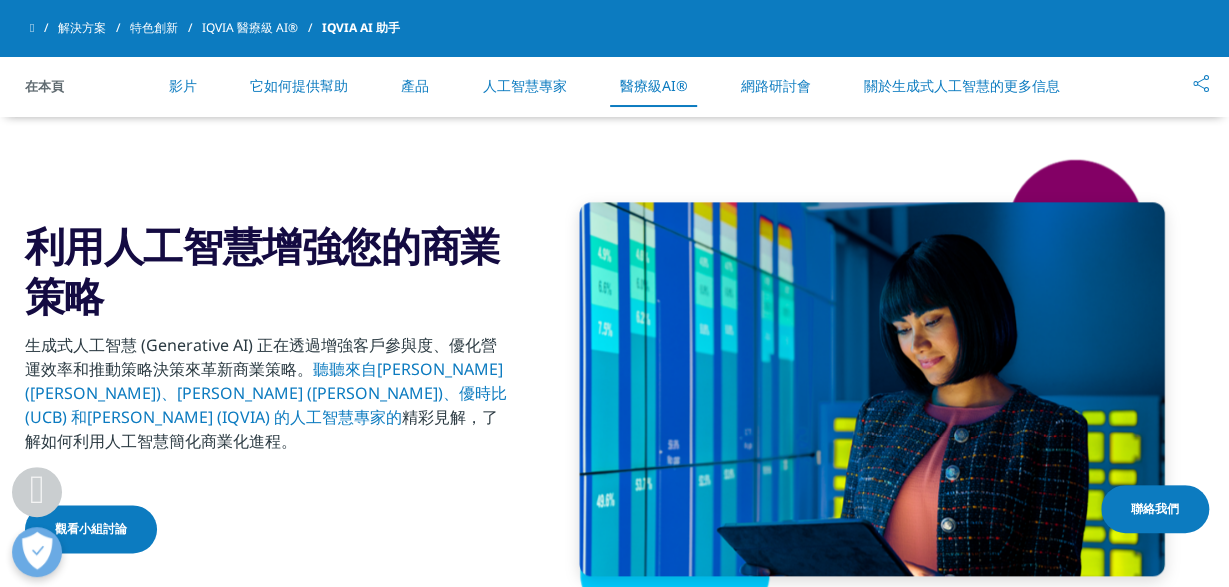 drag, startPoint x: 205, startPoint y: 355, endPoint x: 467, endPoint y: 437, distance: 274.53232 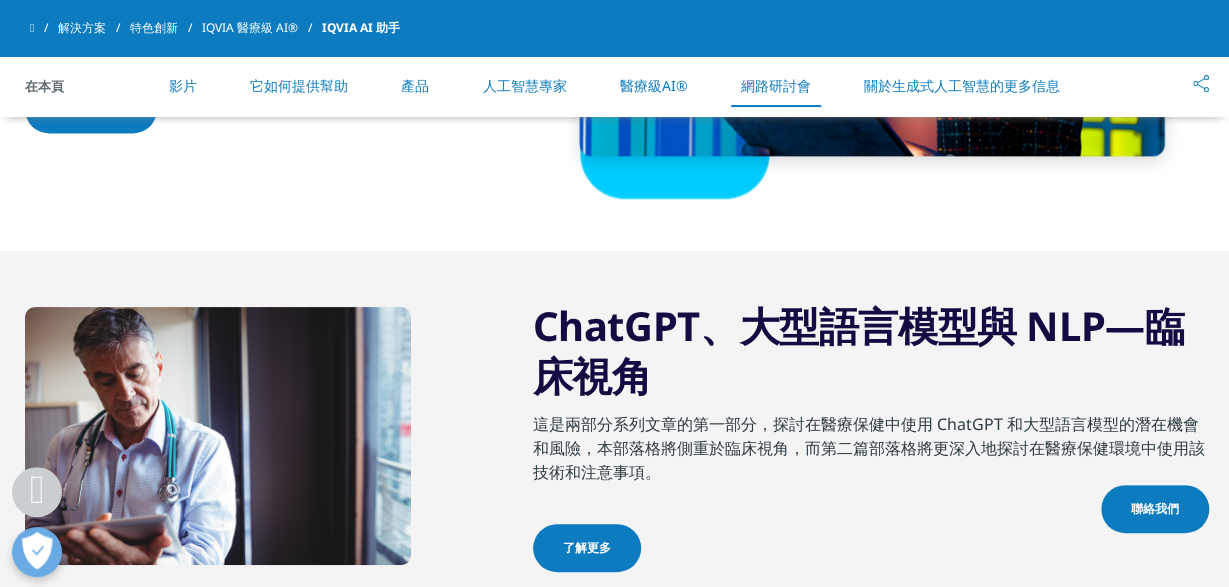 scroll, scrollTop: 5220, scrollLeft: 0, axis: vertical 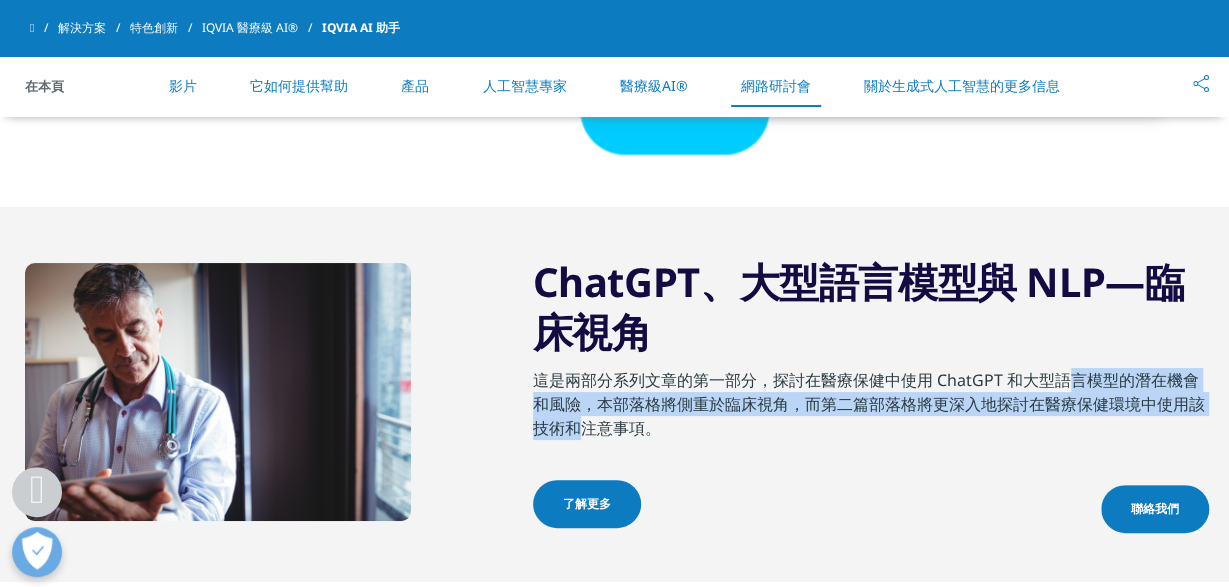 drag, startPoint x: 555, startPoint y: 376, endPoint x: 651, endPoint y: 406, distance: 100.57833 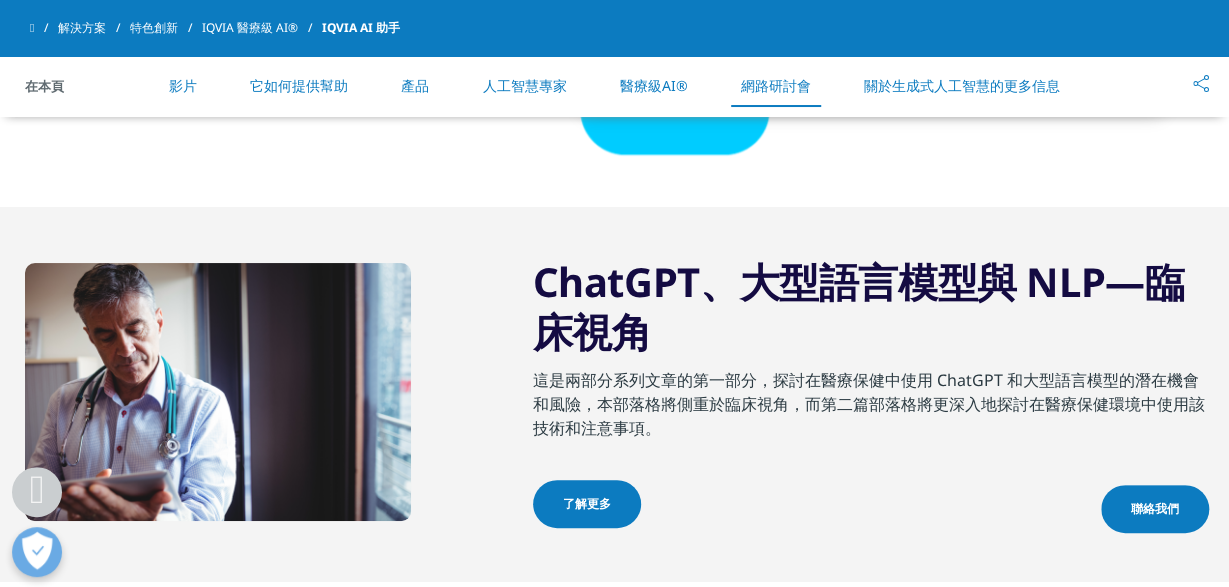 drag, startPoint x: 544, startPoint y: 377, endPoint x: 685, endPoint y: 420, distance: 147.411 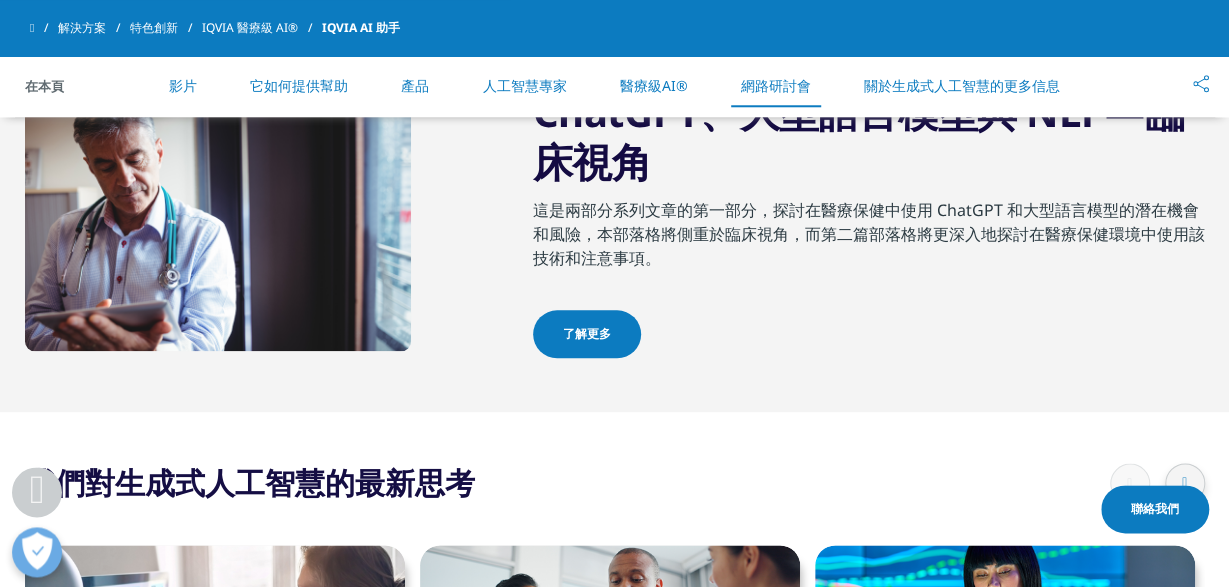 scroll, scrollTop: 5336, scrollLeft: 0, axis: vertical 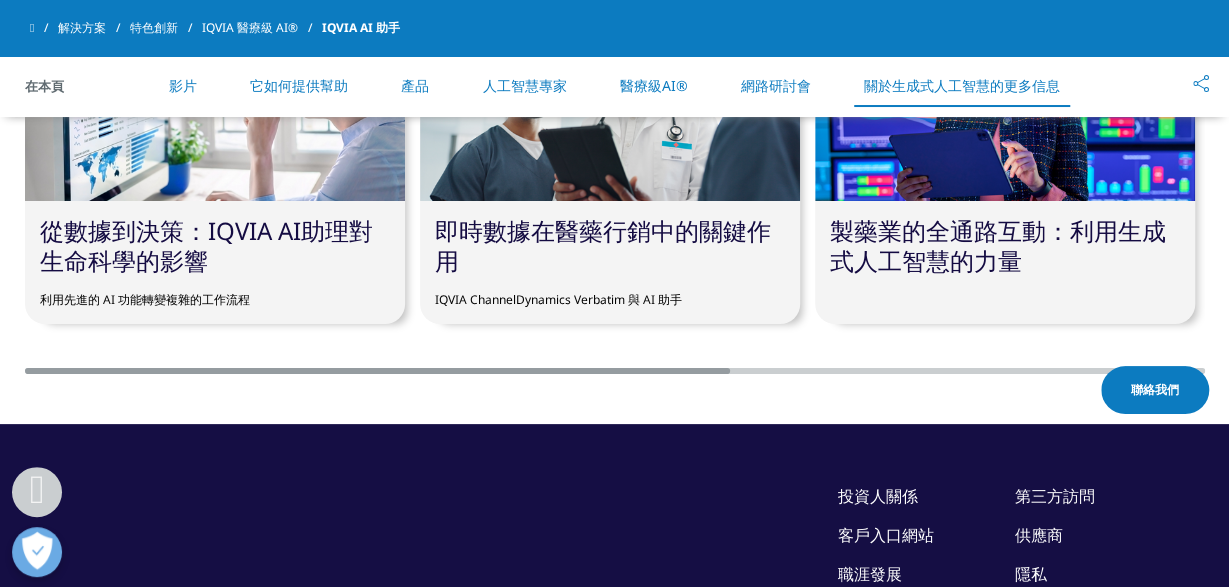 click on "從數據到決策：IQVIA AI助理對生命科學的影響" at bounding box center [206, 245] 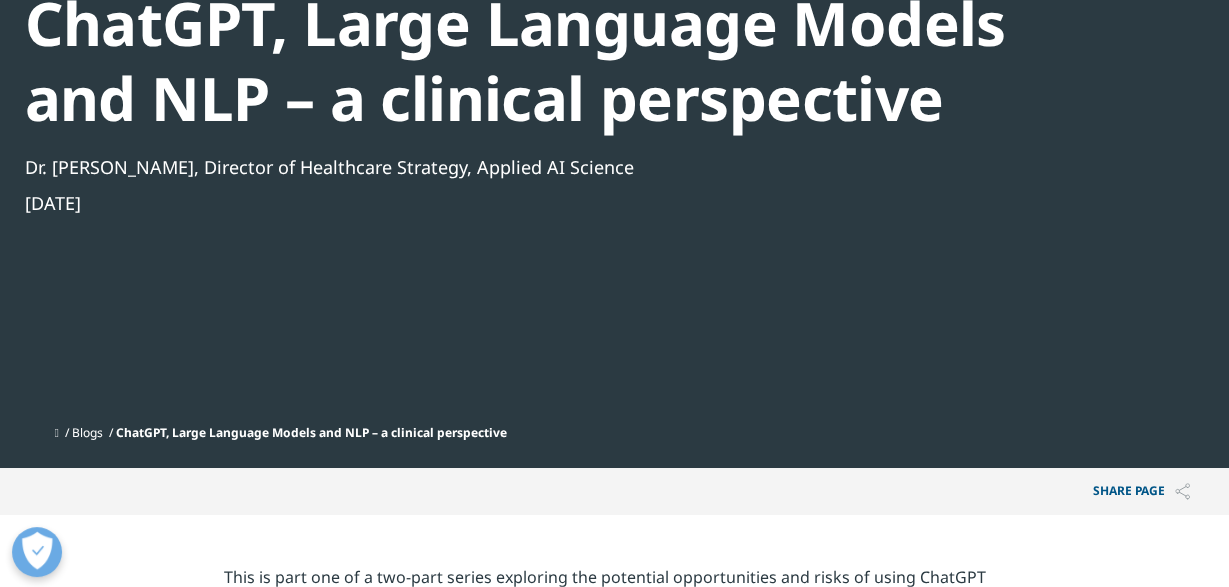scroll, scrollTop: 348, scrollLeft: 0, axis: vertical 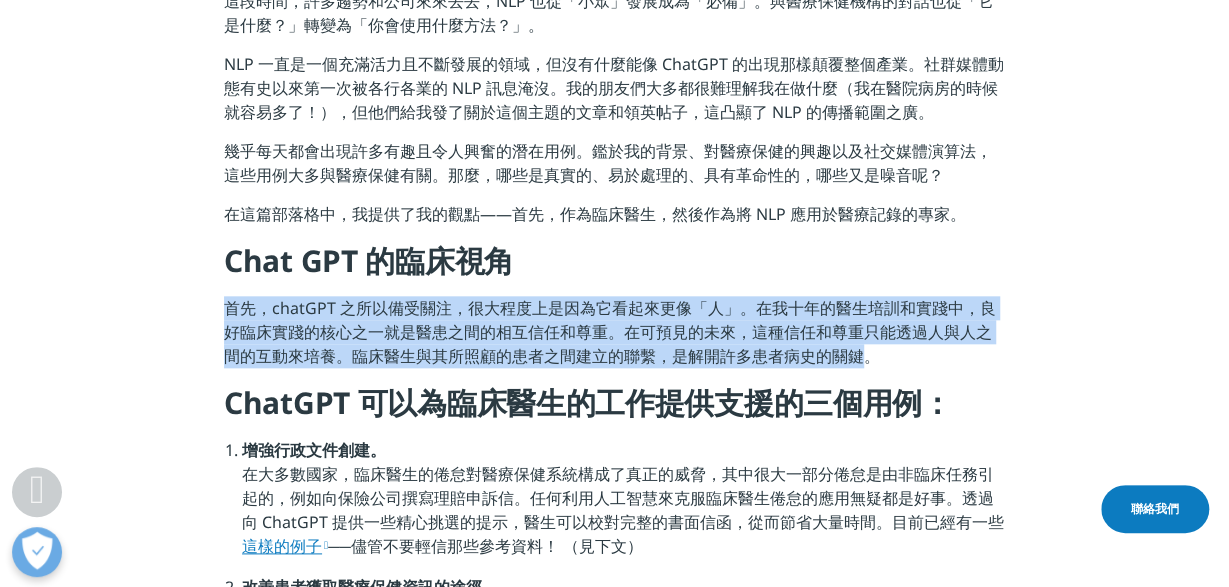 drag, startPoint x: 218, startPoint y: 315, endPoint x: 867, endPoint y: 372, distance: 651.4983 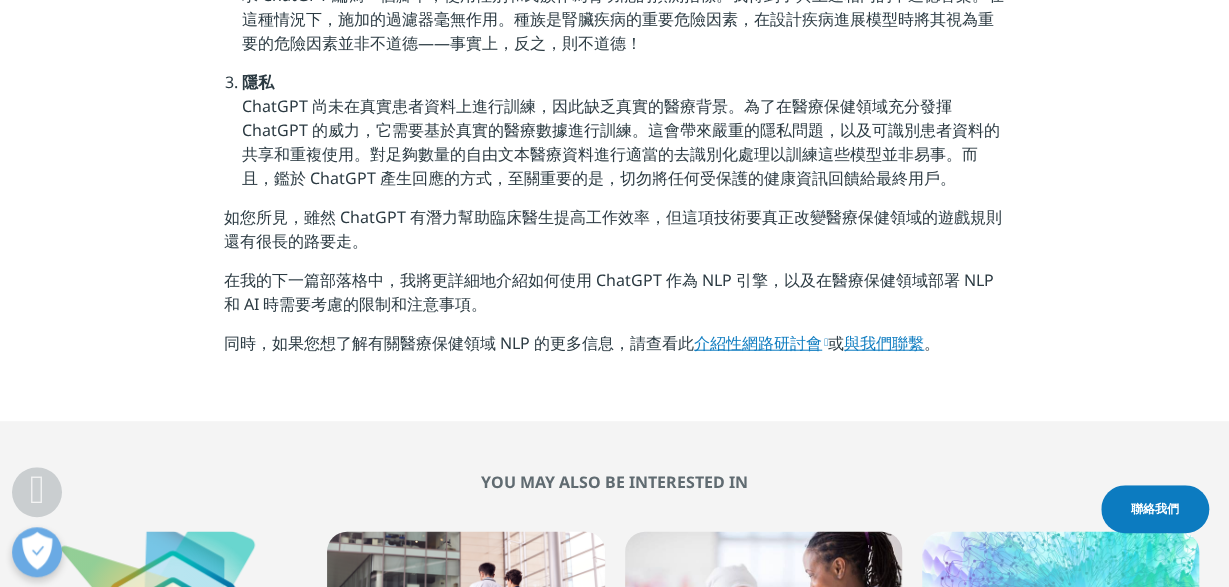 scroll, scrollTop: 2320, scrollLeft: 0, axis: vertical 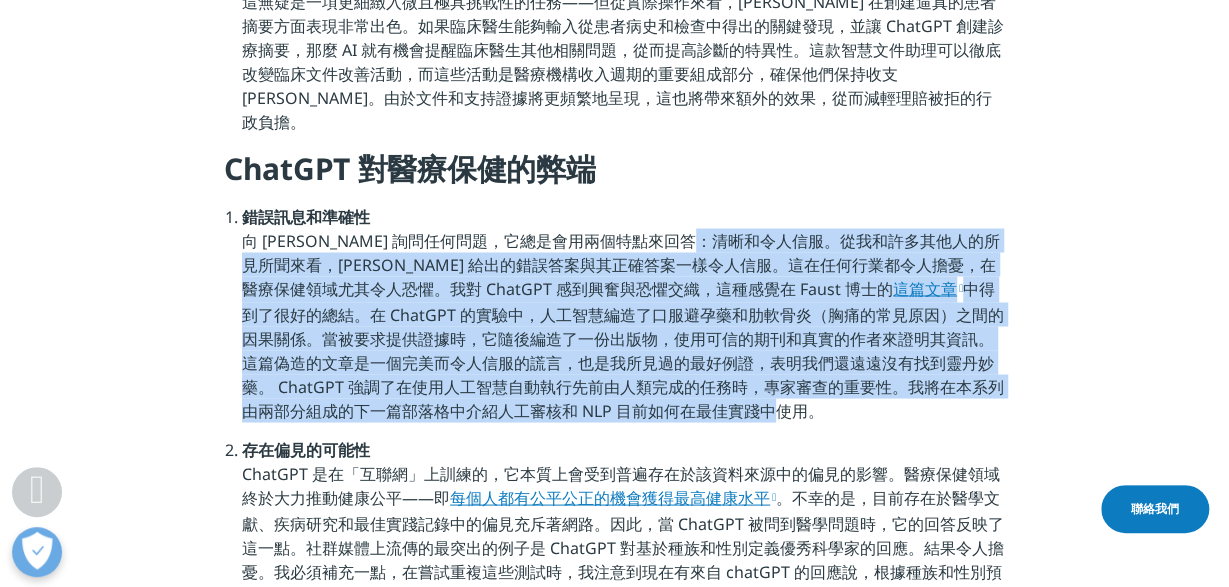 drag, startPoint x: 656, startPoint y: 217, endPoint x: 685, endPoint y: 392, distance: 177.38658 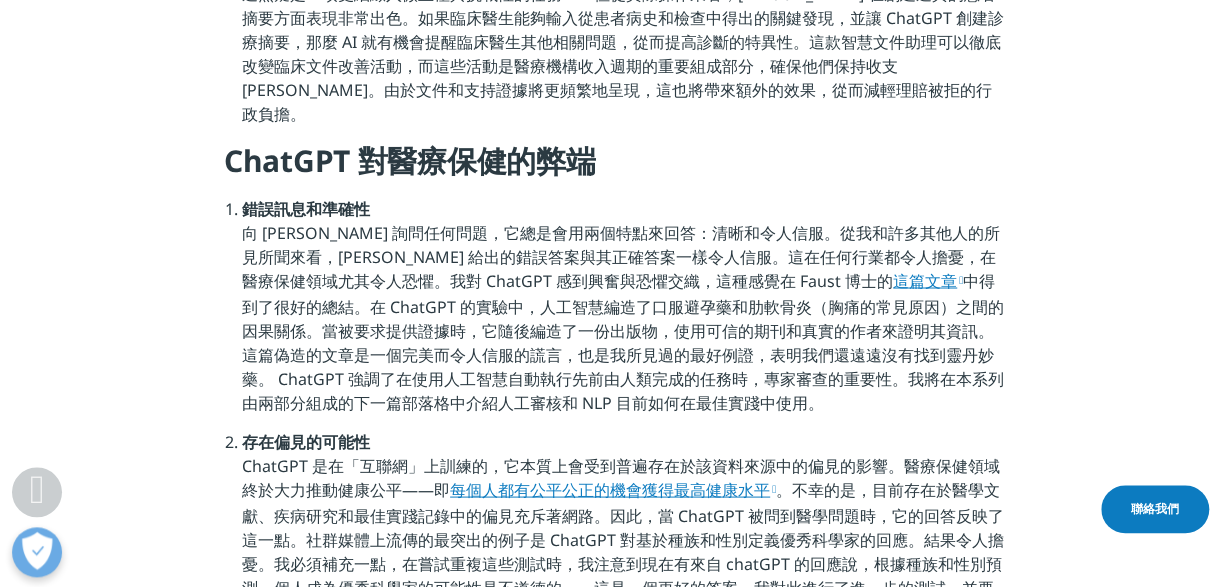 scroll, scrollTop: 1740, scrollLeft: 0, axis: vertical 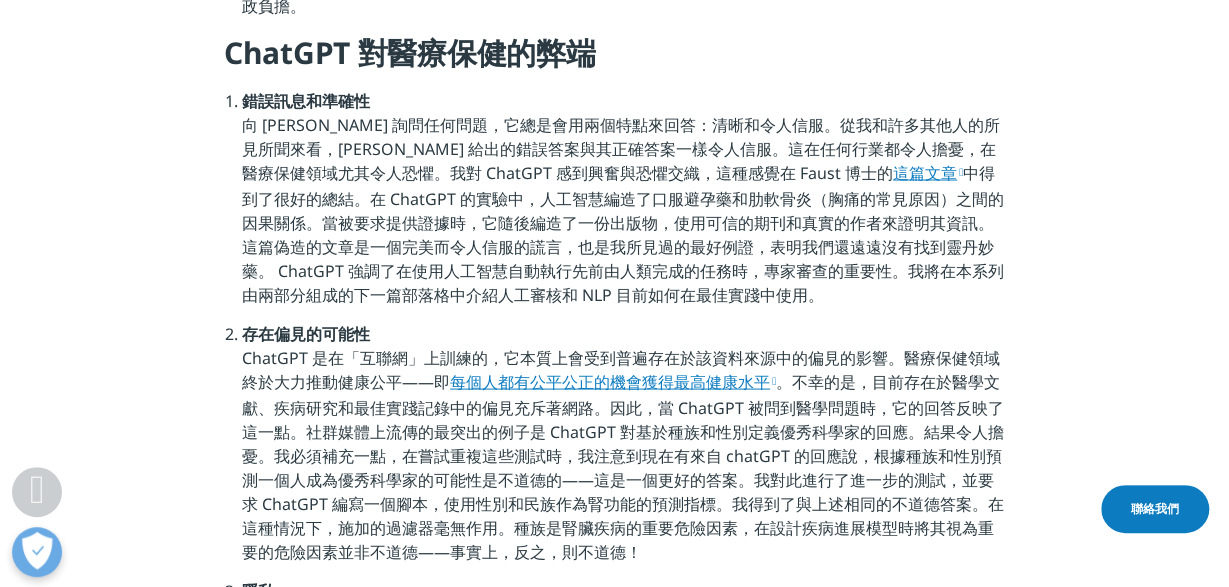 drag, startPoint x: 338, startPoint y: 397, endPoint x: 809, endPoint y: 527, distance: 488.6113 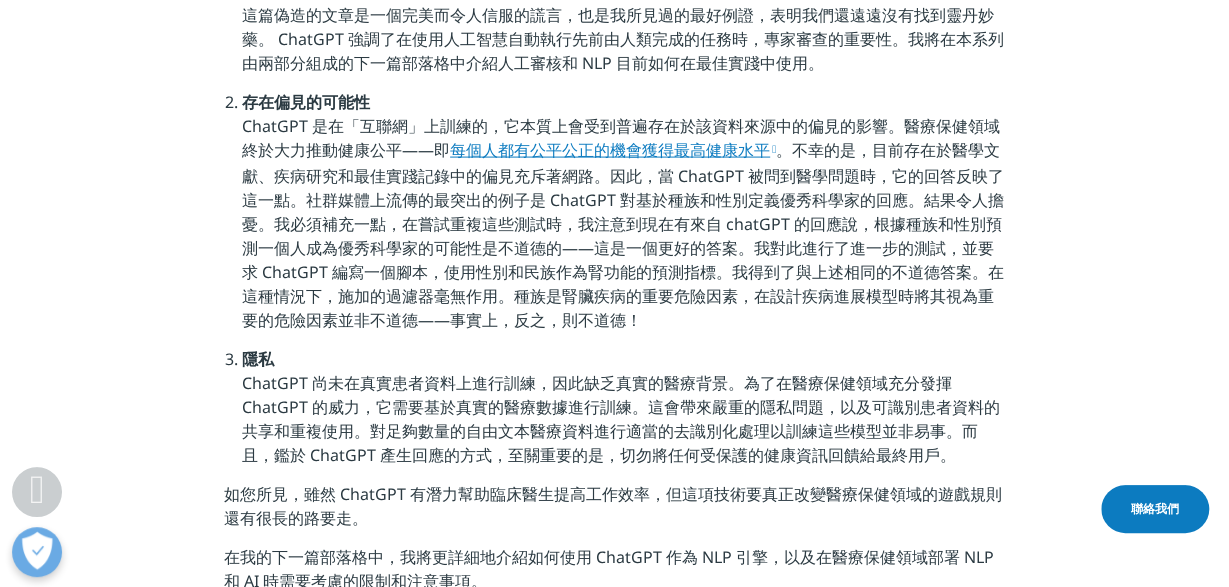 scroll, scrollTop: 1972, scrollLeft: 0, axis: vertical 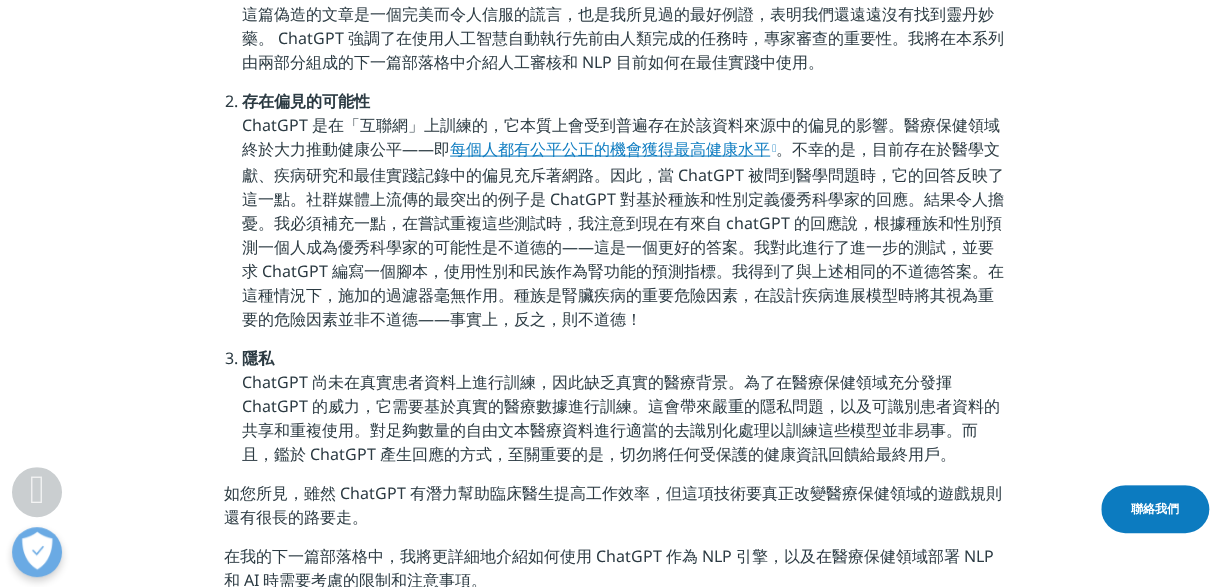 drag, startPoint x: 241, startPoint y: 349, endPoint x: 930, endPoint y: 437, distance: 694.597 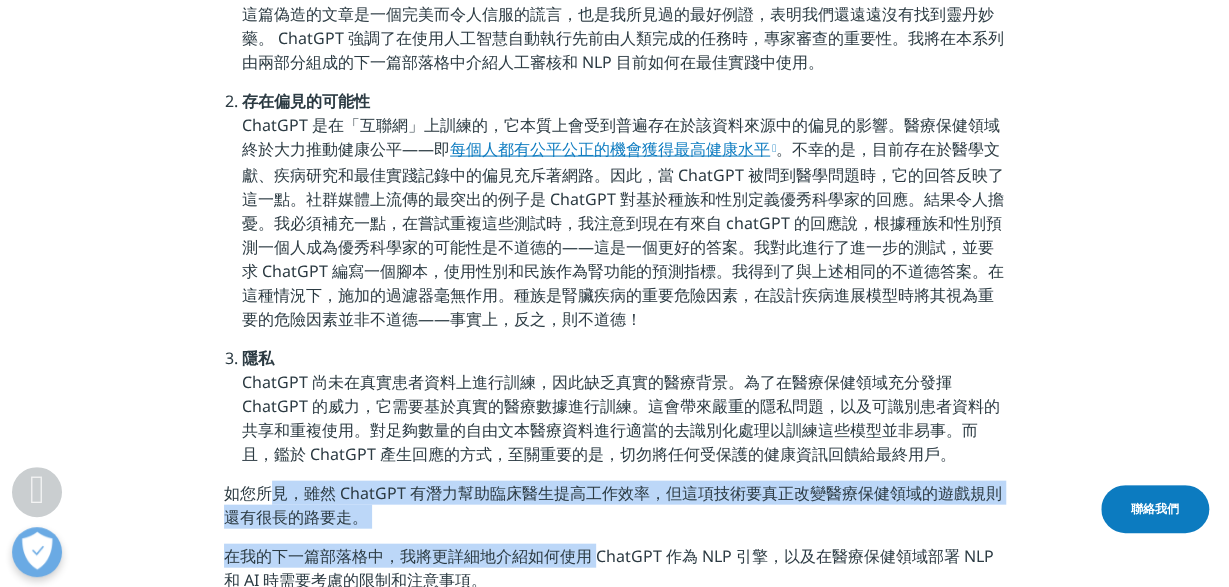 drag, startPoint x: 272, startPoint y: 475, endPoint x: 597, endPoint y: 522, distance: 328.3809 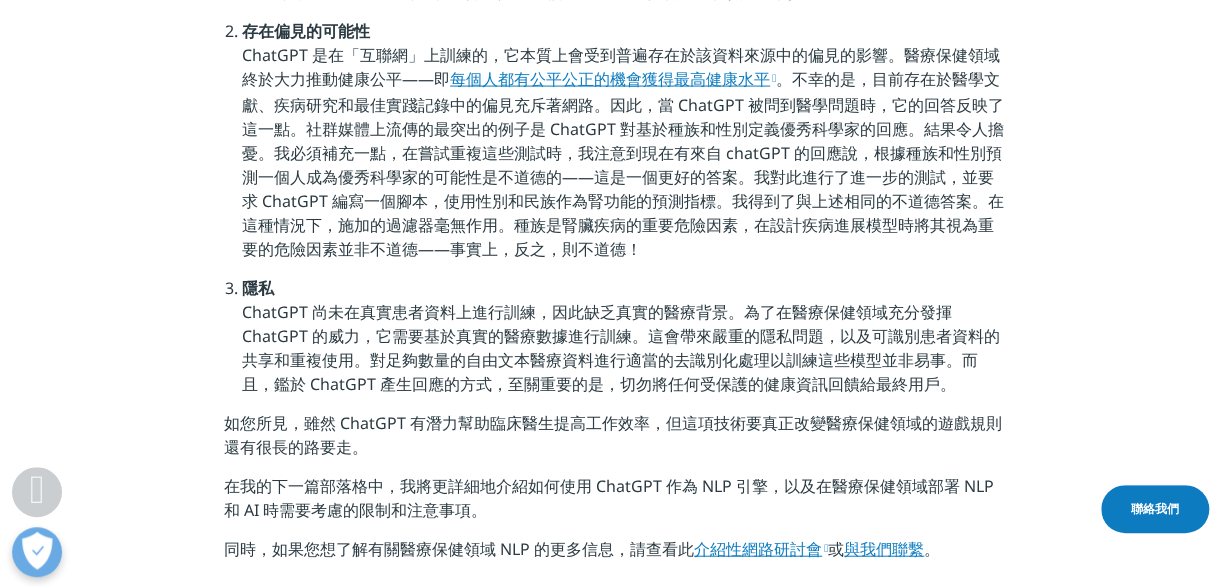 scroll, scrollTop: 2088, scrollLeft: 0, axis: vertical 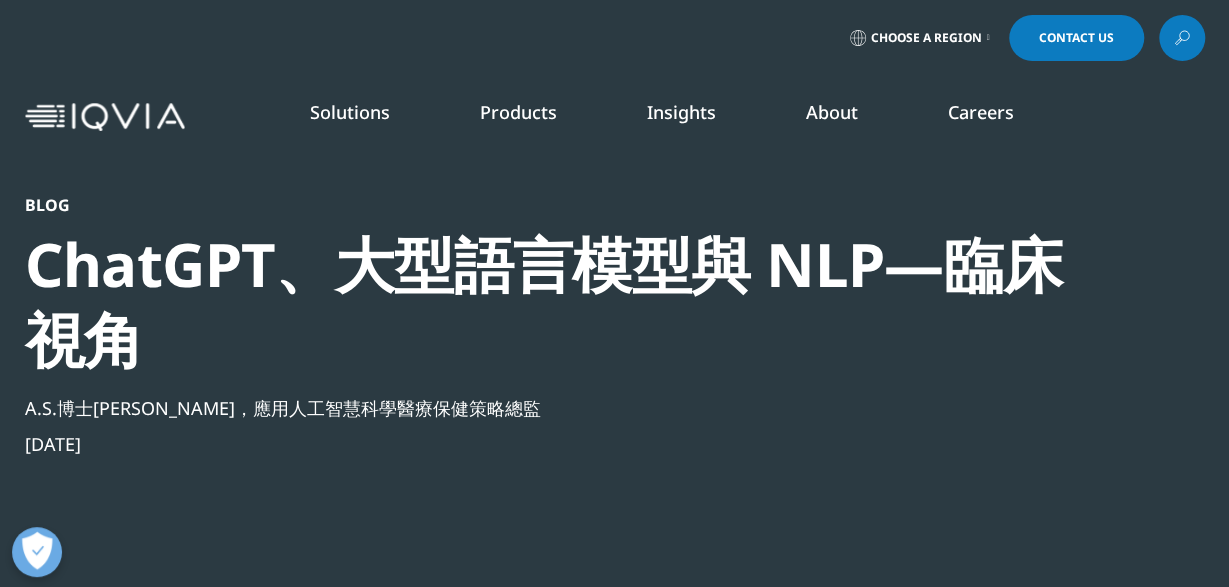 drag, startPoint x: 525, startPoint y: 550, endPoint x: 443, endPoint y: 89, distance: 468.23605 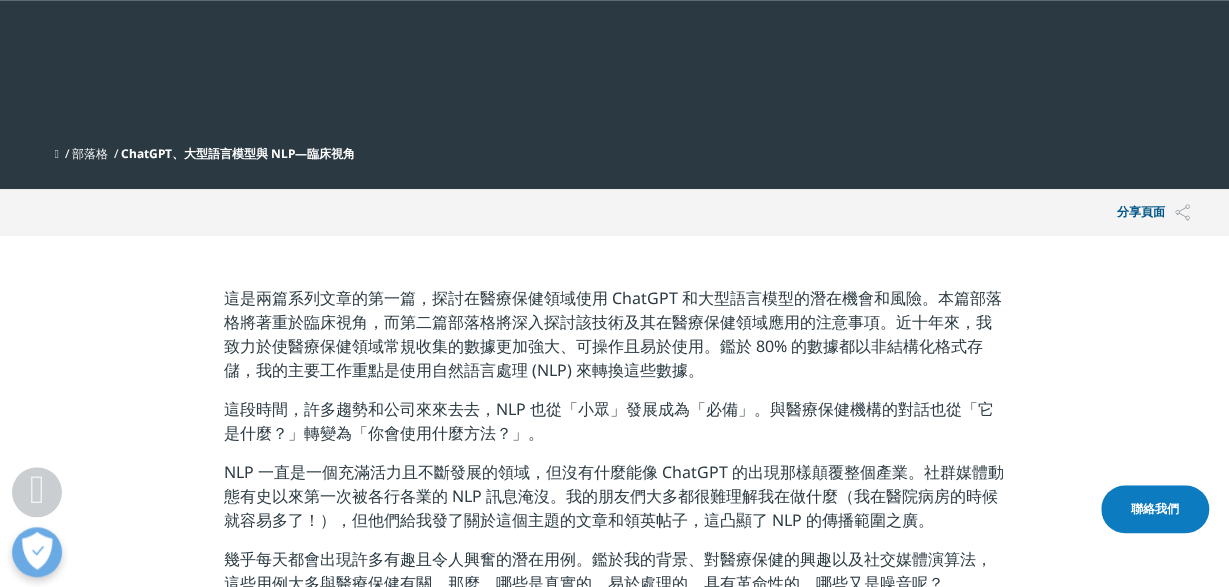scroll, scrollTop: 696, scrollLeft: 0, axis: vertical 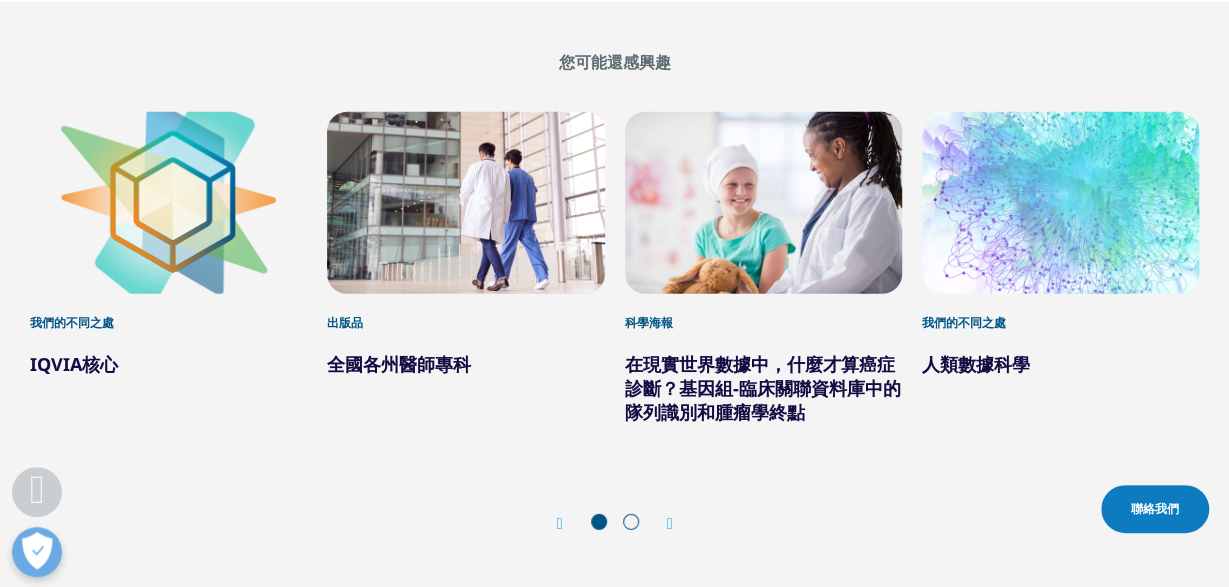 click at bounding box center (670, 524) 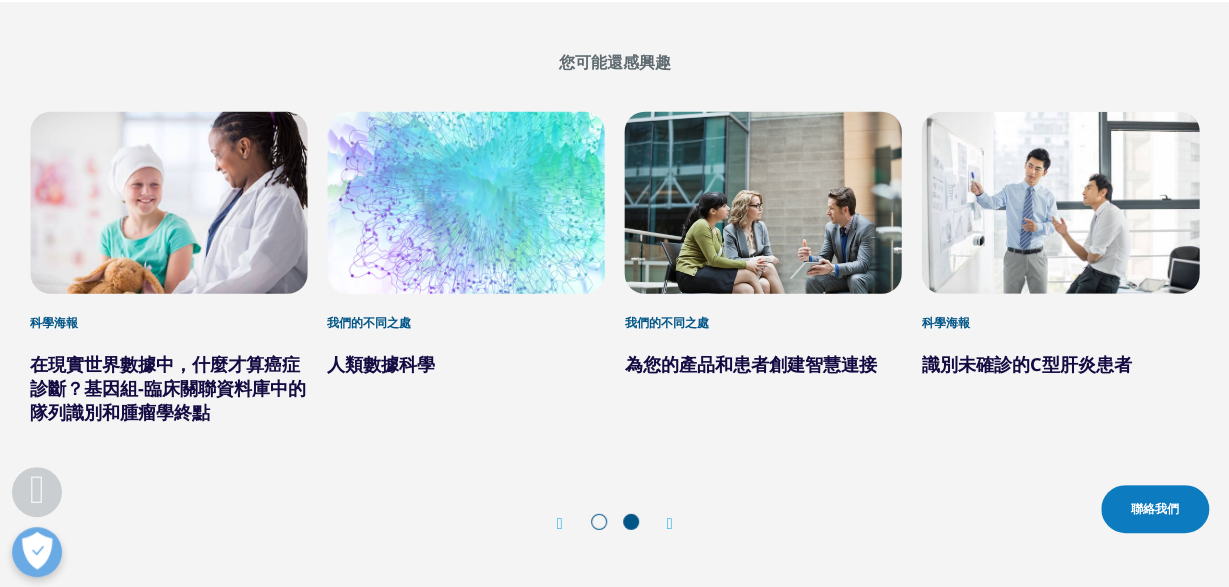 click at bounding box center [670, 524] 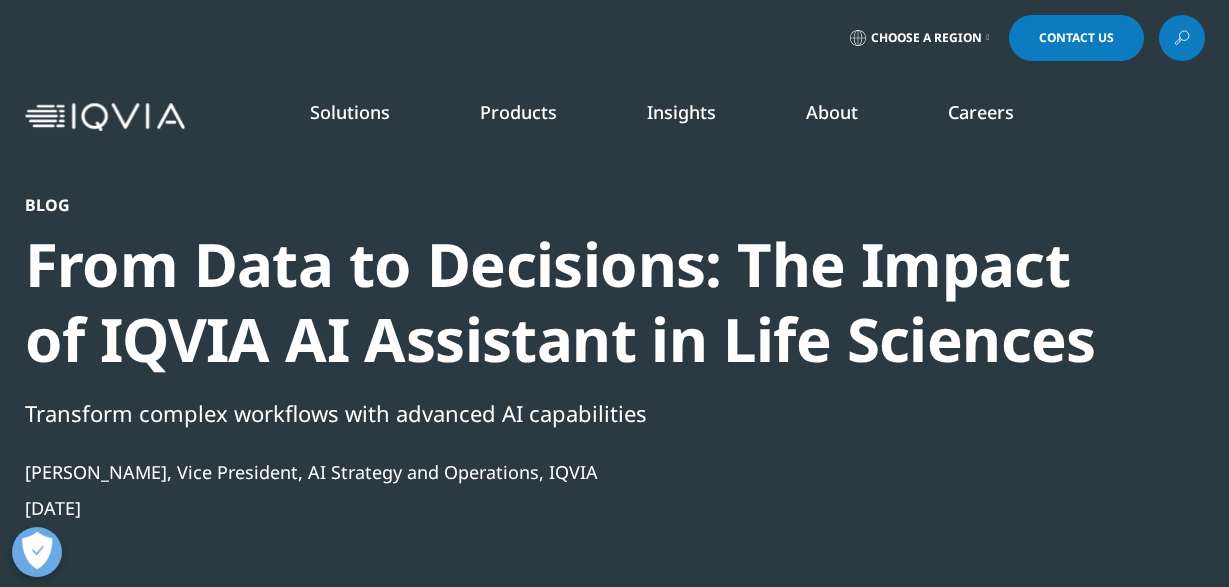scroll, scrollTop: 0, scrollLeft: 0, axis: both 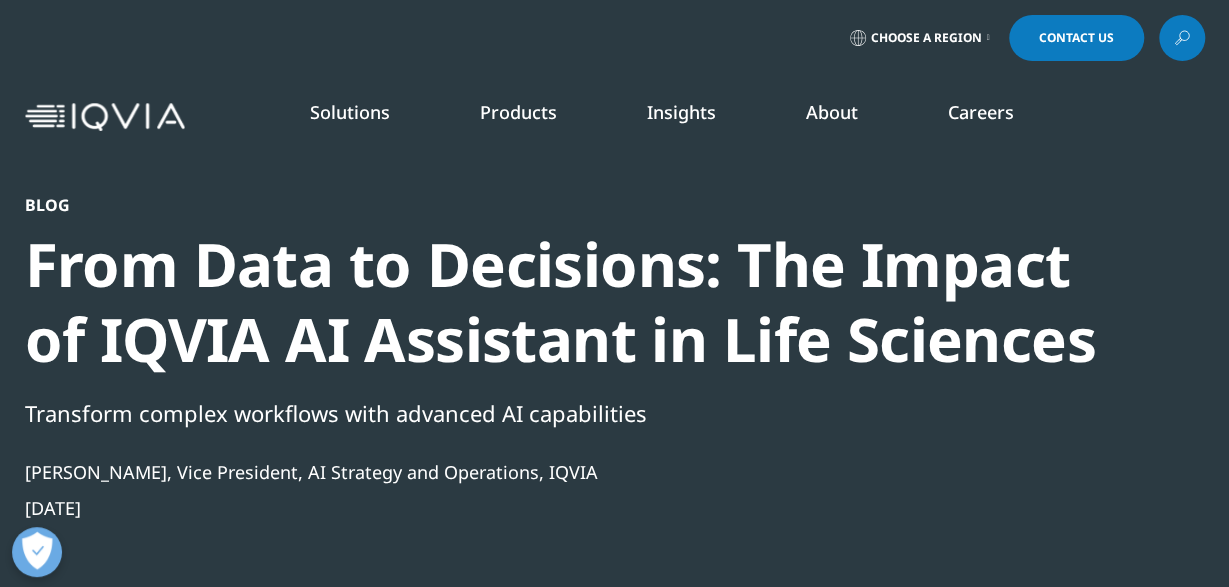 drag, startPoint x: 832, startPoint y: 487, endPoint x: 867, endPoint y: -85, distance: 573.0698 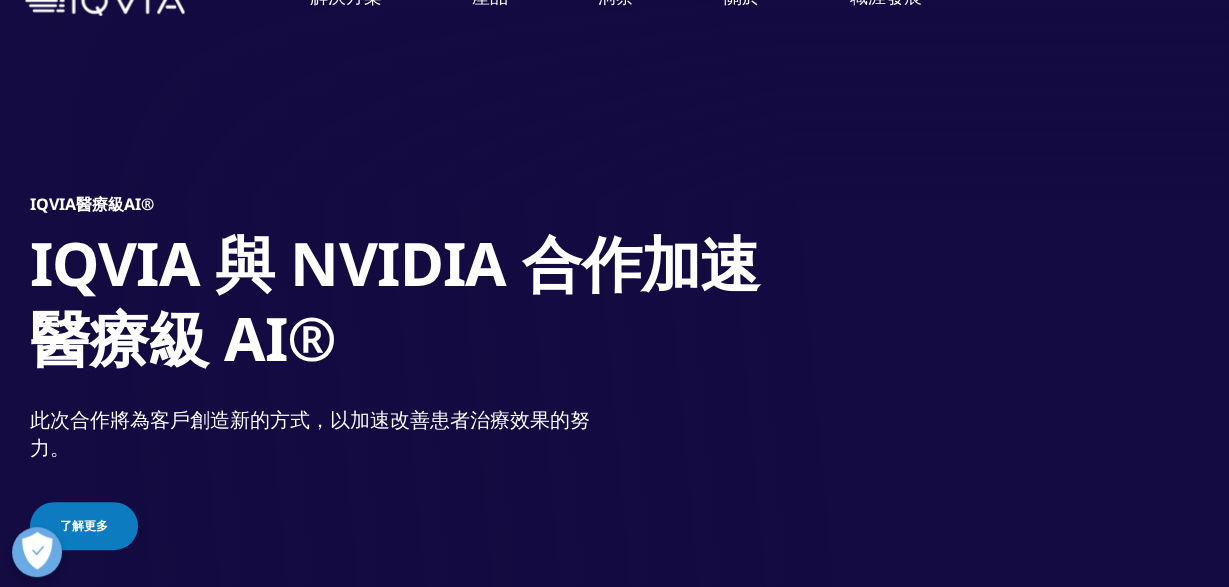 scroll, scrollTop: 0, scrollLeft: 0, axis: both 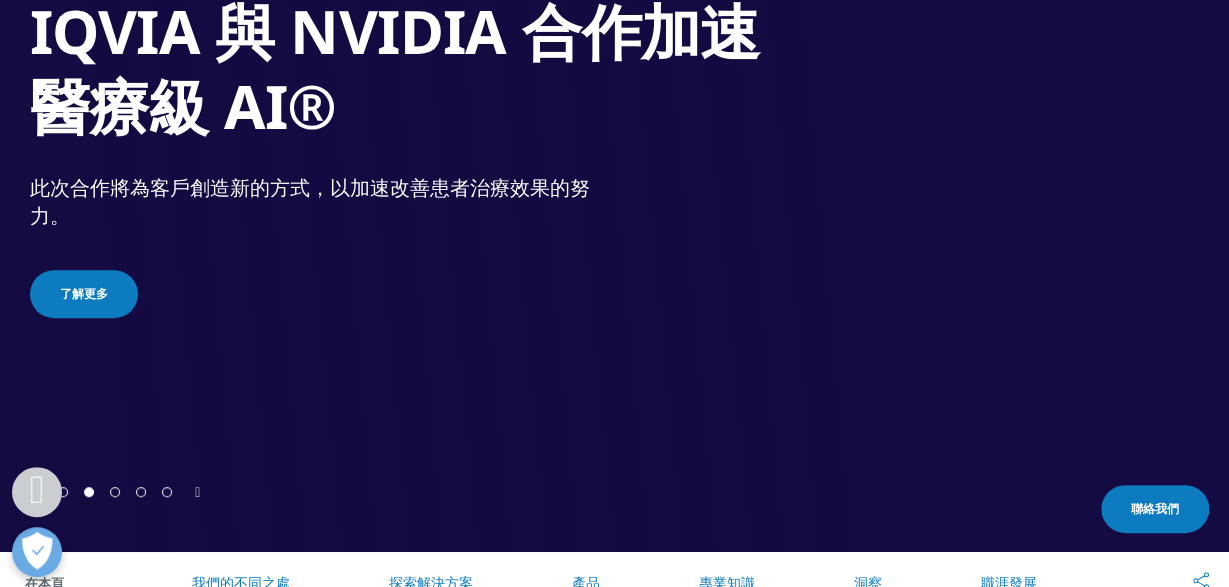 click on "IQVIA醫療級AI®
IQVIA 與 NVIDIA 合作加速醫療級 AI®
此次合作將為客戶創造新的方式，以加速改善患者治療效果的努力。
了解更多" at bounding box center [614, 142] 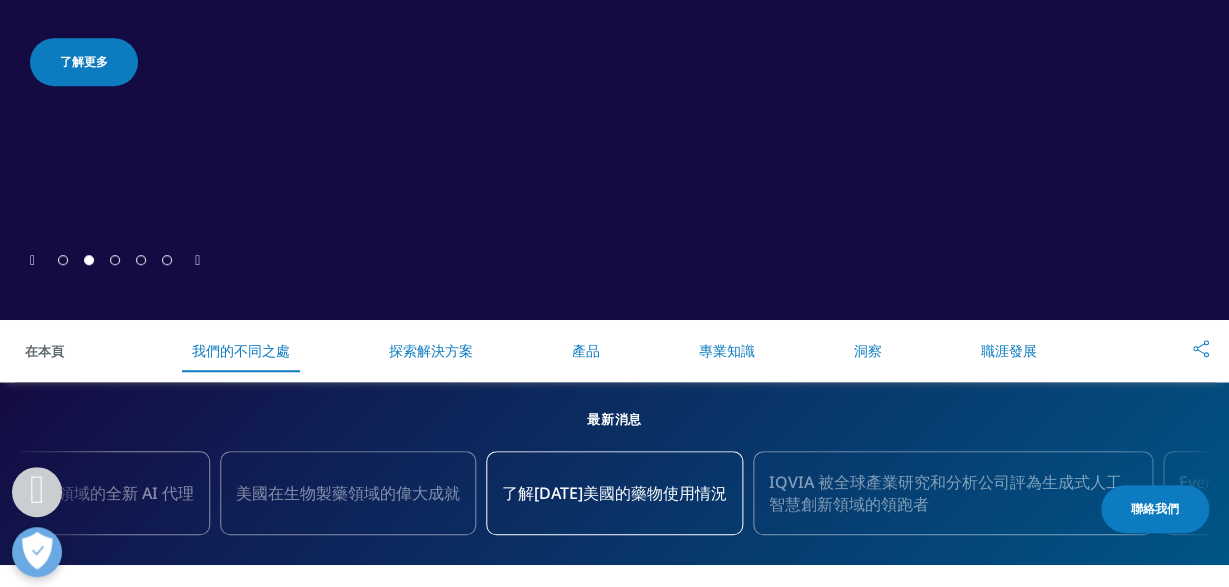 scroll, scrollTop: 358, scrollLeft: 0, axis: vertical 